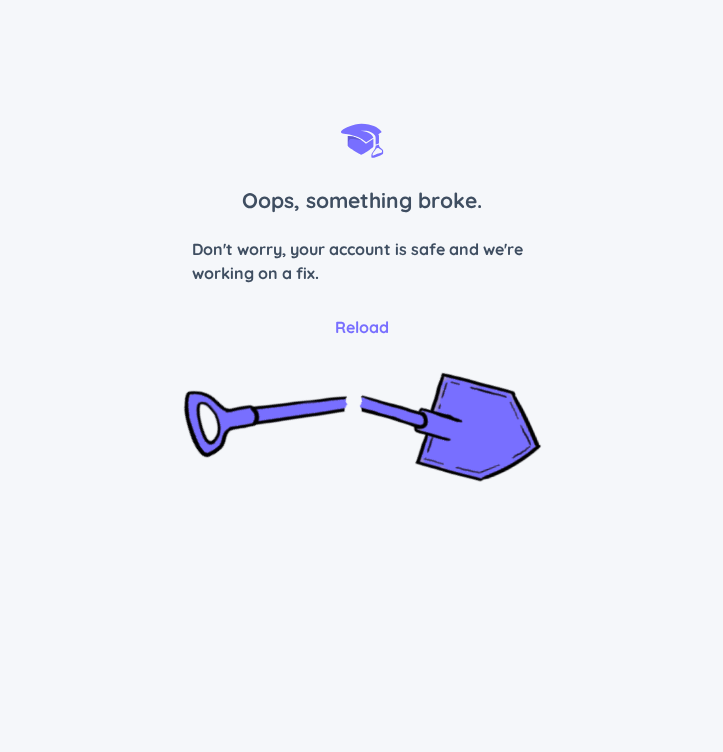 scroll, scrollTop: 0, scrollLeft: 0, axis: both 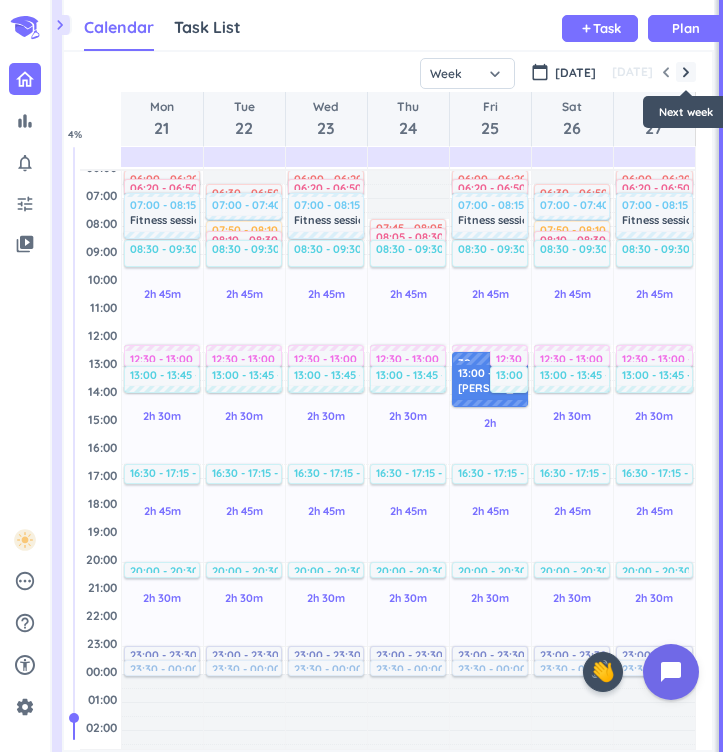 click at bounding box center (686, 72) 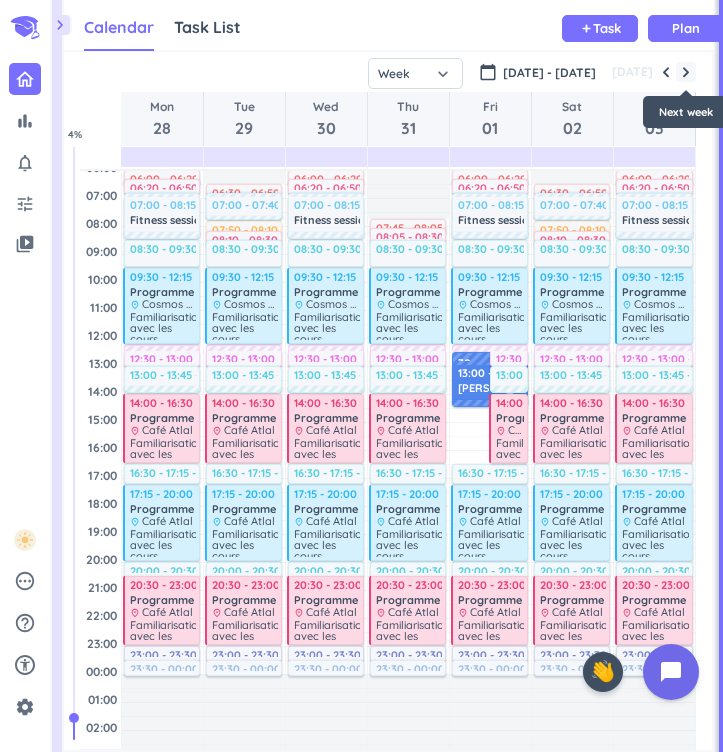 click at bounding box center (686, 72) 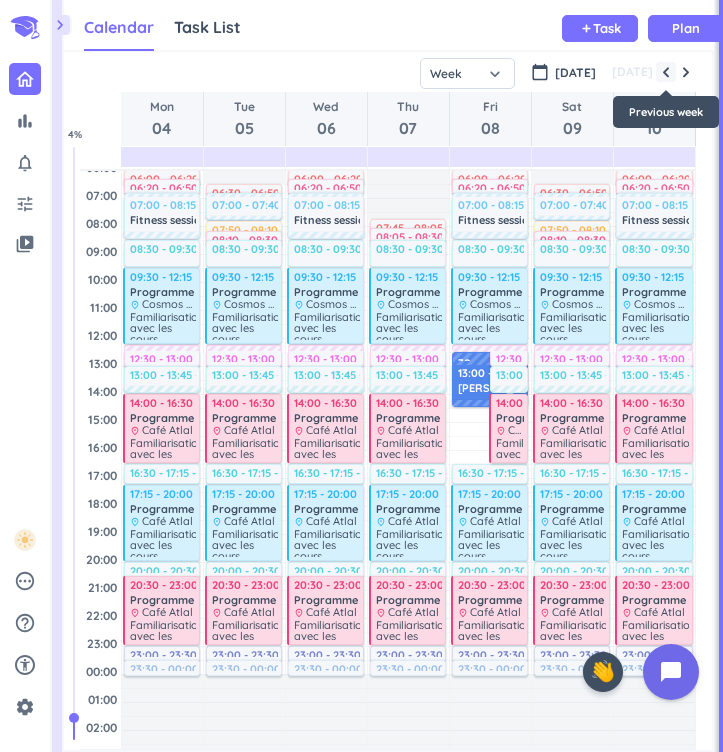 click at bounding box center [666, 72] 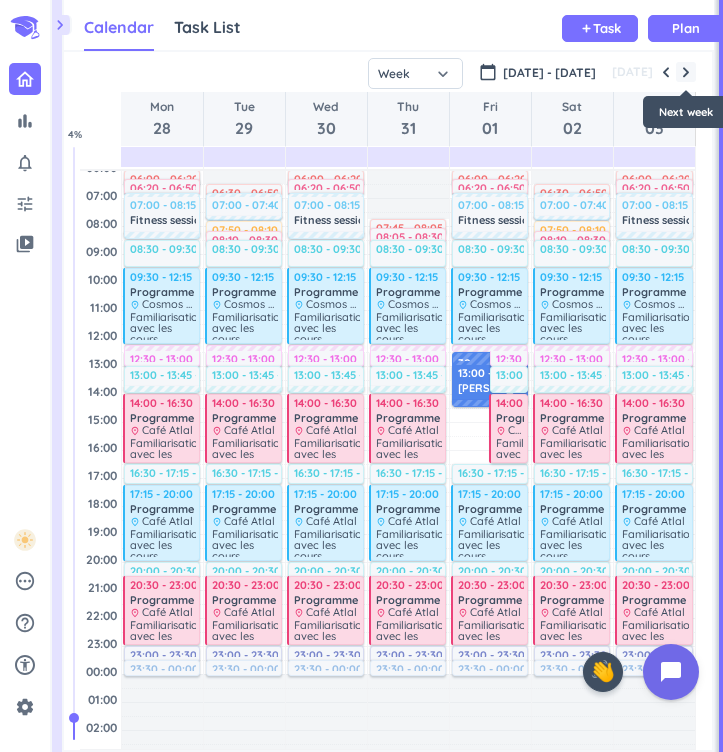 click at bounding box center (686, 72) 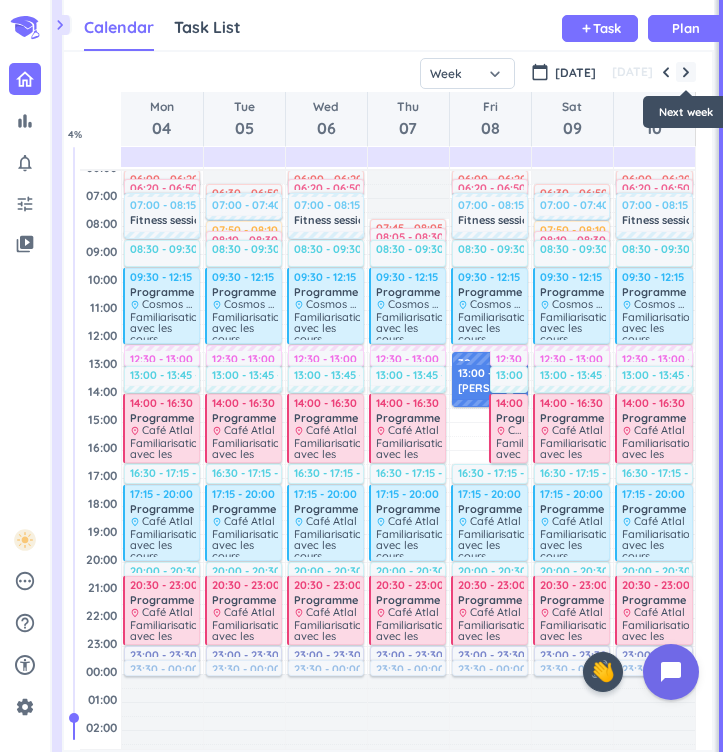 click at bounding box center [686, 72] 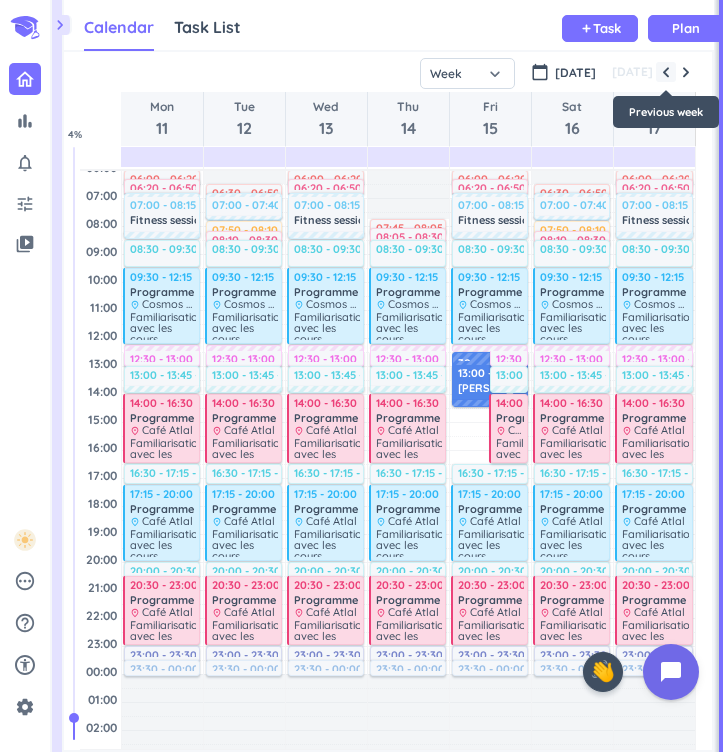click at bounding box center [666, 72] 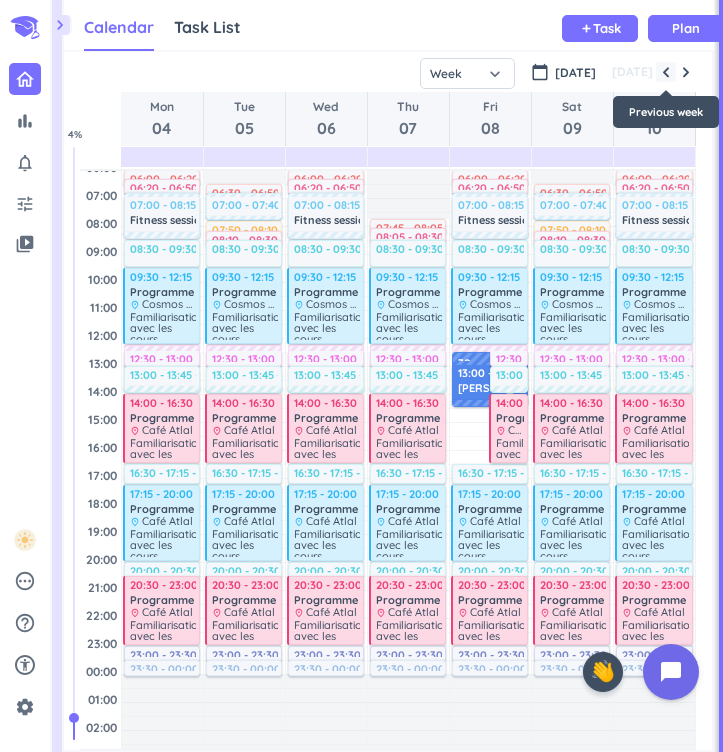 click at bounding box center [666, 72] 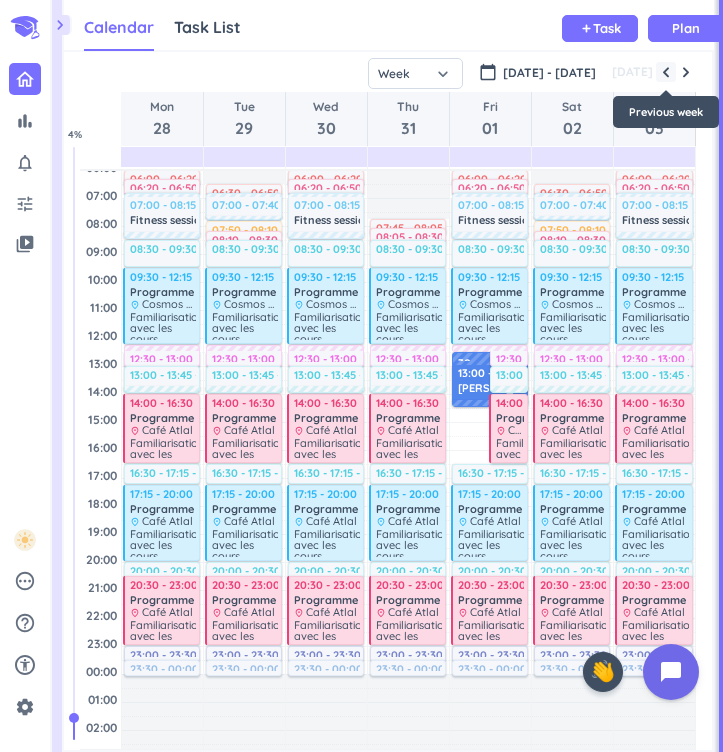 click at bounding box center [666, 72] 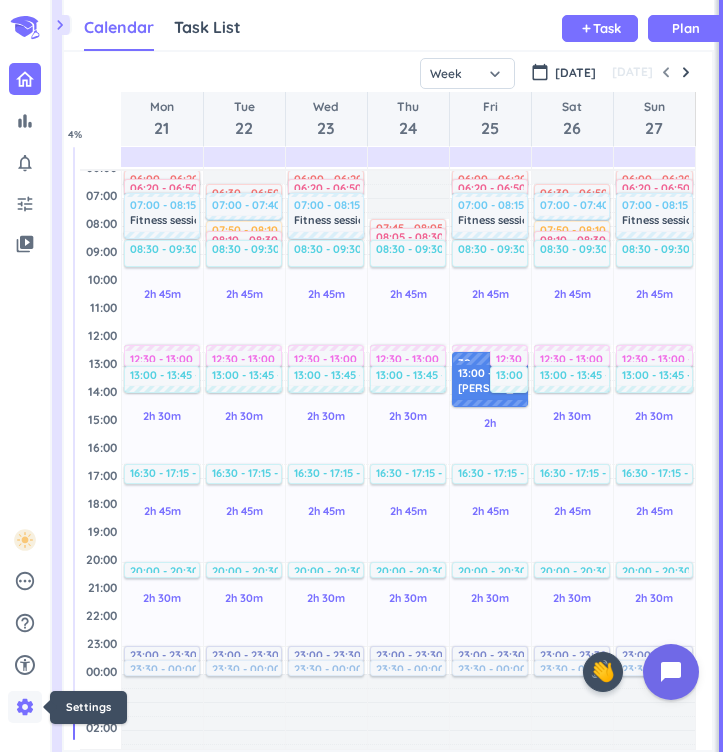 click on "settings" at bounding box center [25, 707] 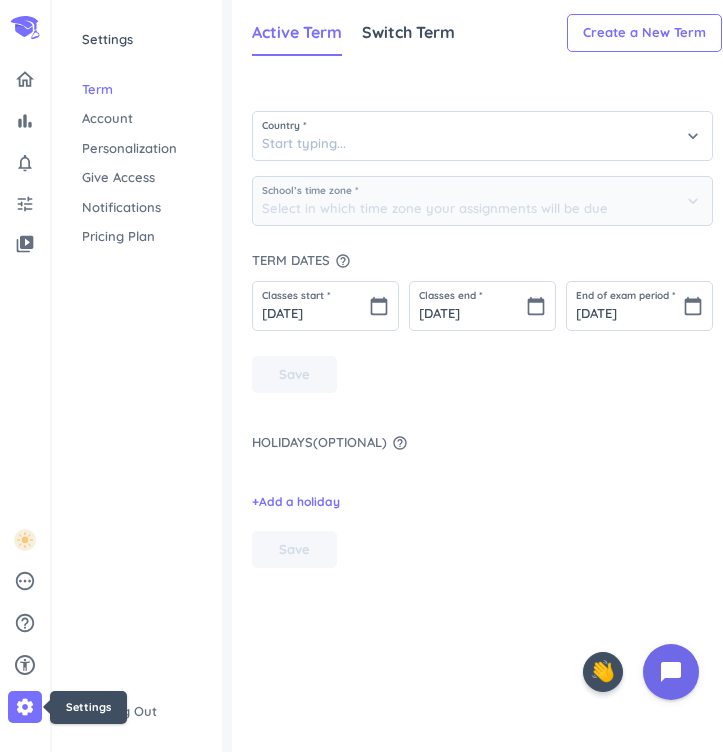 type on "Morocco" 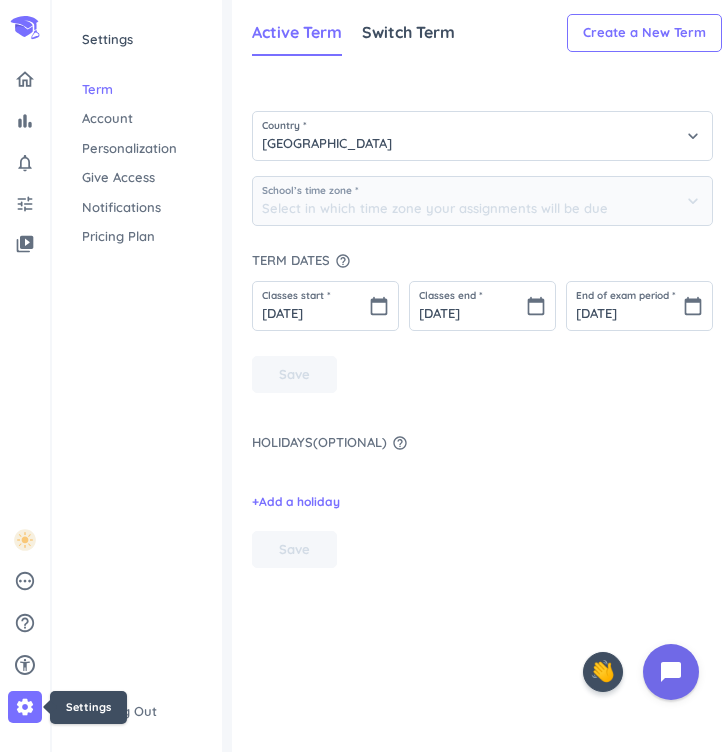 type on "(GMT+01:00) Casablanca" 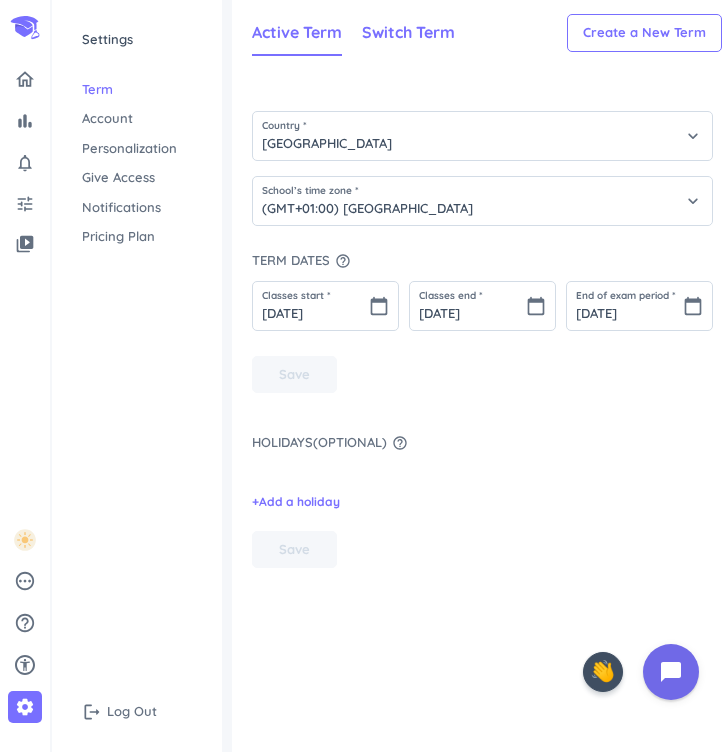 click on "Switch Term" at bounding box center (408, 33) 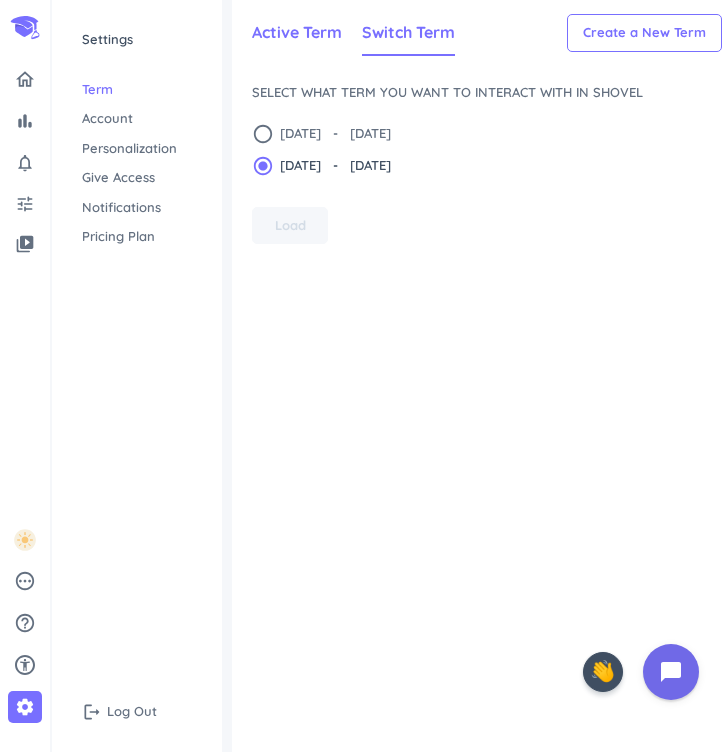 click on "Active Term" at bounding box center (297, 32) 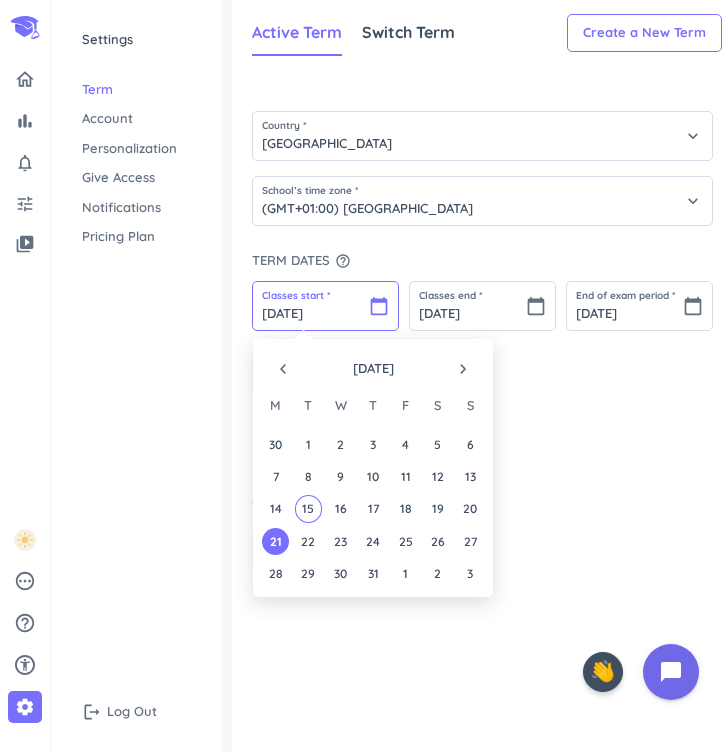 click on "Jul 21 2025" at bounding box center (325, 306) 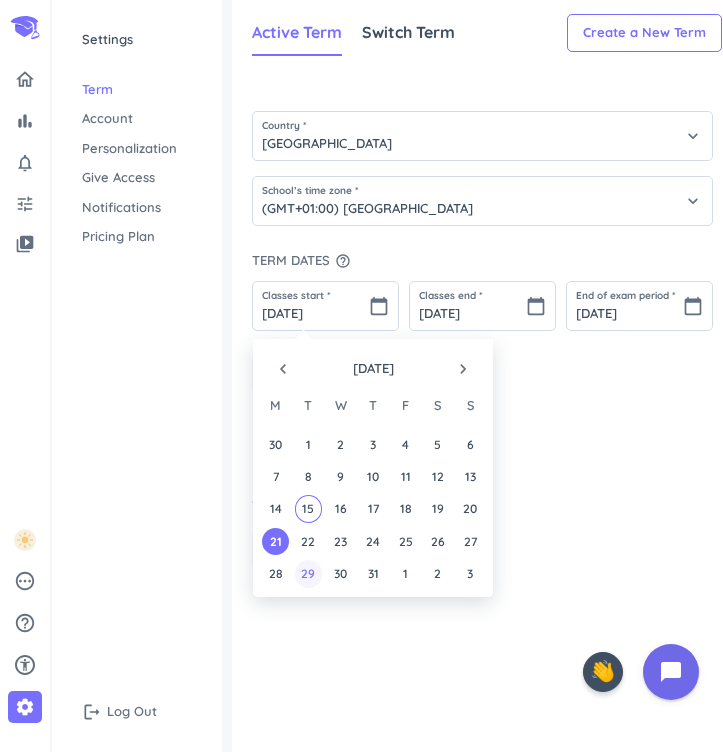 click on "29" at bounding box center [308, 573] 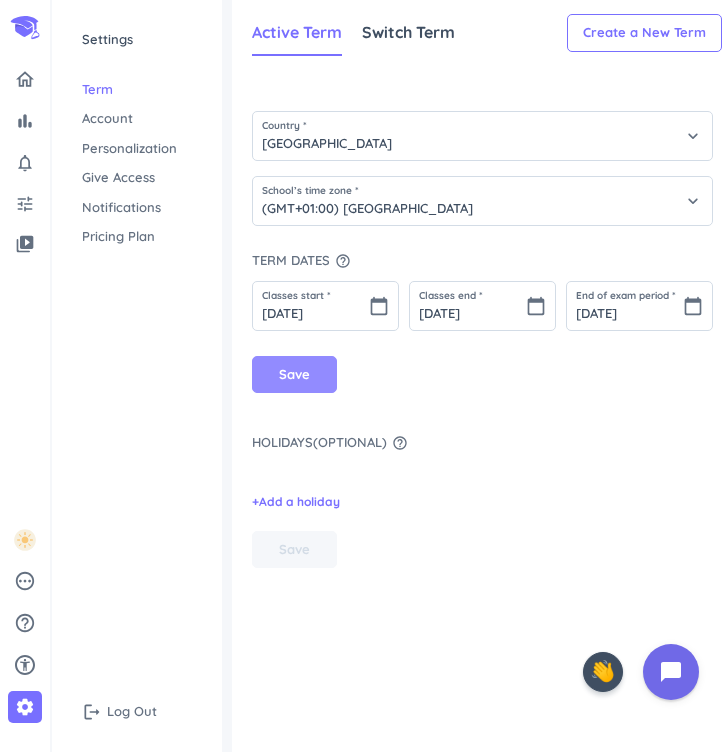 click on "Save" at bounding box center [294, 375] 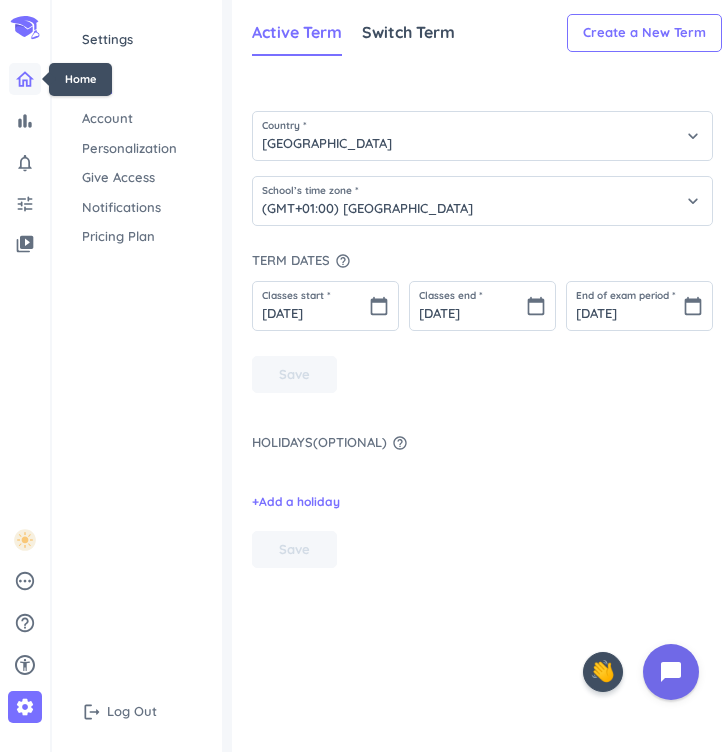 click 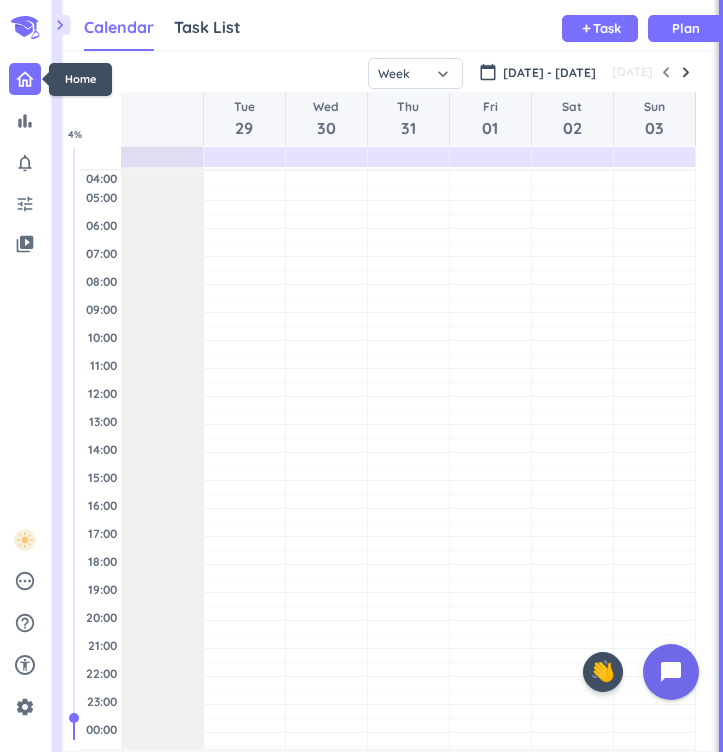 scroll, scrollTop: 50, scrollLeft: 650, axis: both 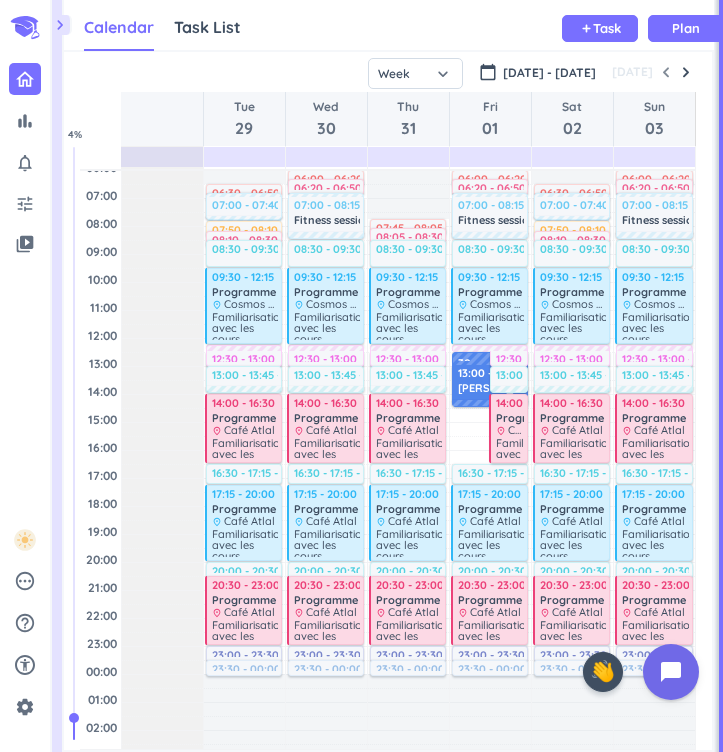 click at bounding box center (388, 170) 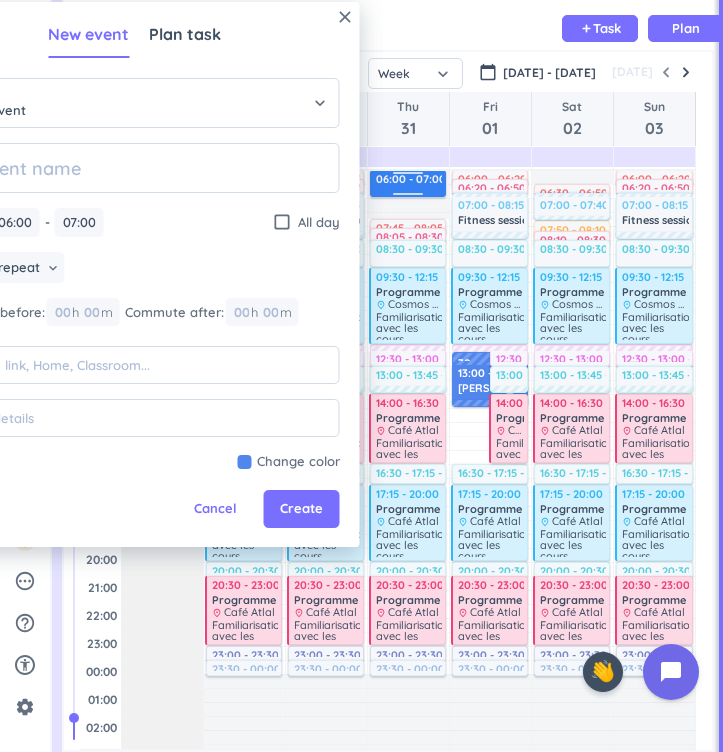 click on "06:00 - 07:00" at bounding box center (408, 183) 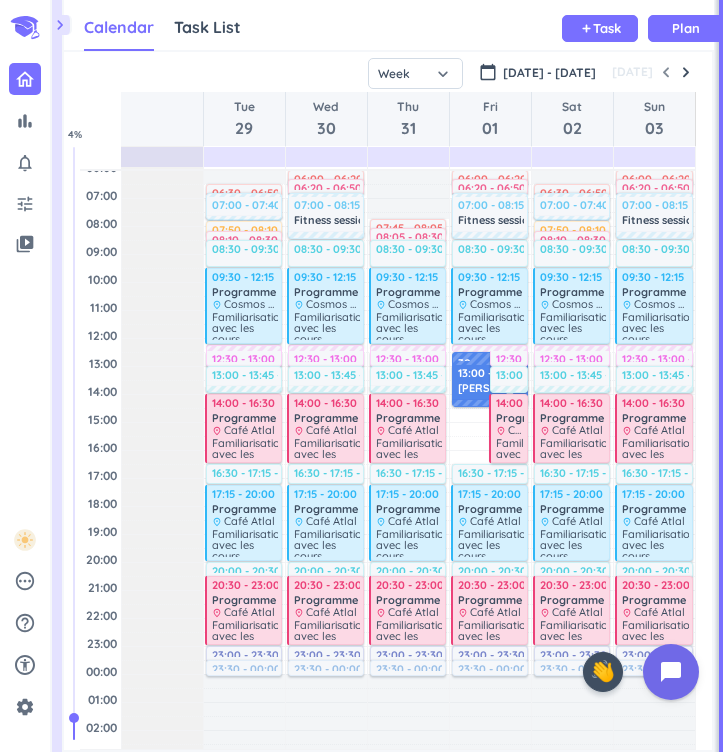click on "Adjust Awake Time" at bounding box center (408, 166) 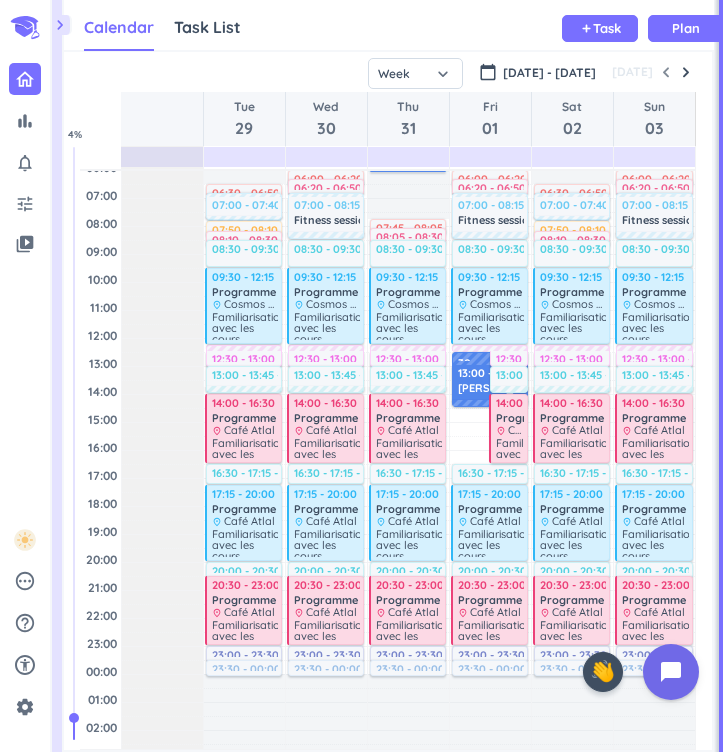 click on "Adjust Awake Time" at bounding box center [408, 166] 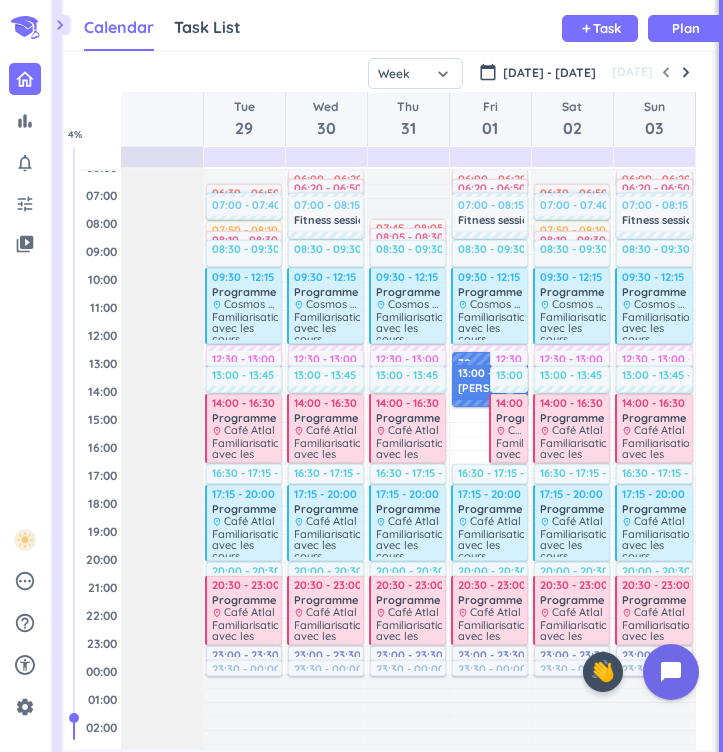 click on "Adjust Awake Time" at bounding box center (408, 166) 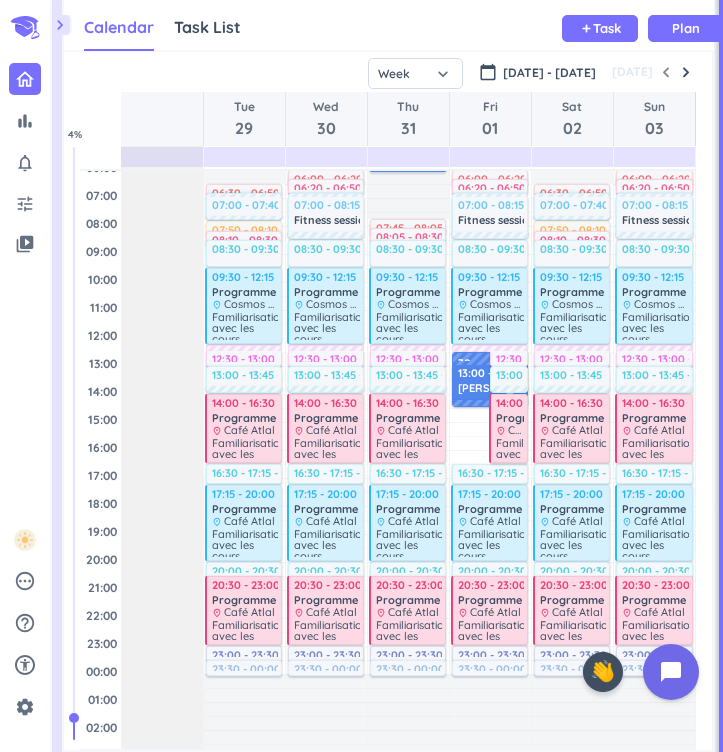click on "Adjust Awake Time" at bounding box center [408, 166] 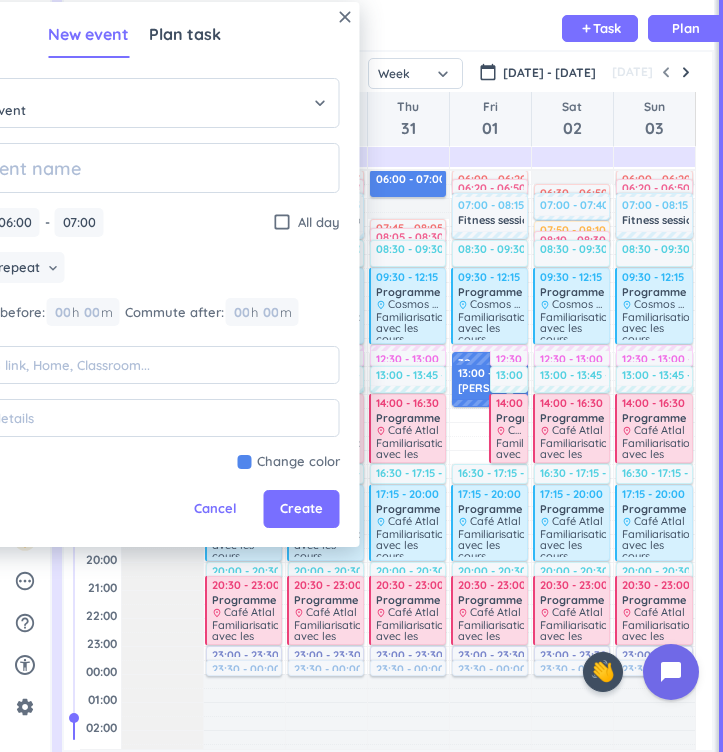 click on "06:00 - 07:00" at bounding box center [408, 183] 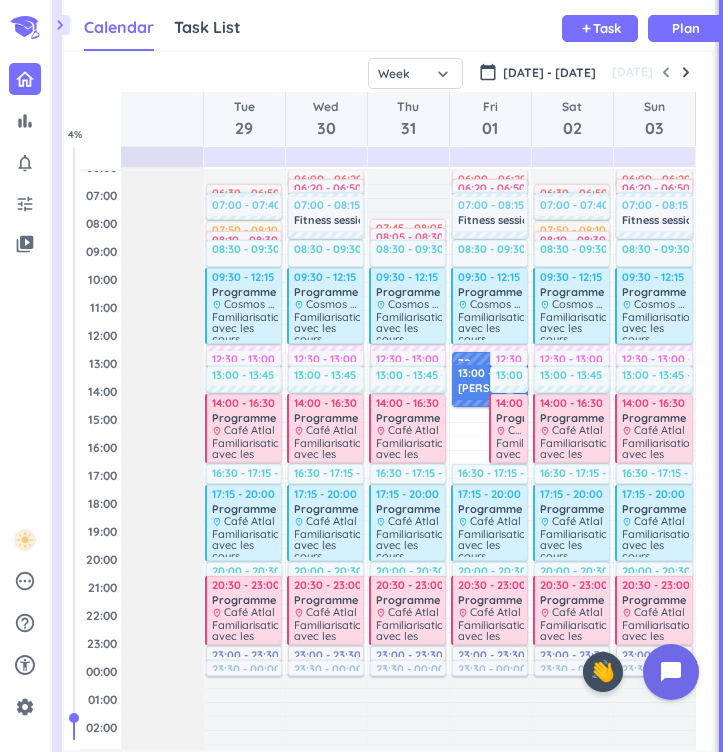 click on "Adjust Awake Time" at bounding box center [408, 166] 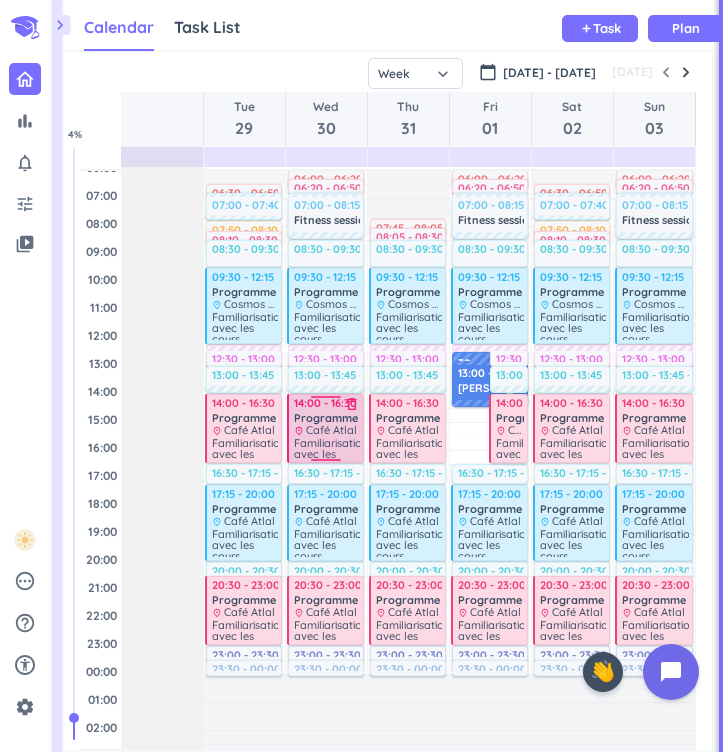 scroll, scrollTop: 95, scrollLeft: 0, axis: vertical 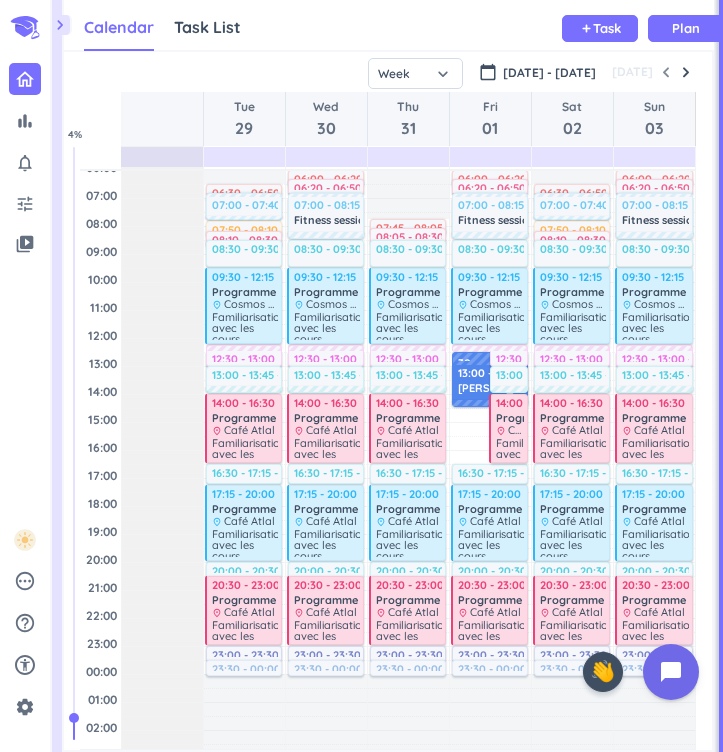 click on "Calendar Task List Calendar keyboard_arrow_down add Task Plan" at bounding box center (389, 25) 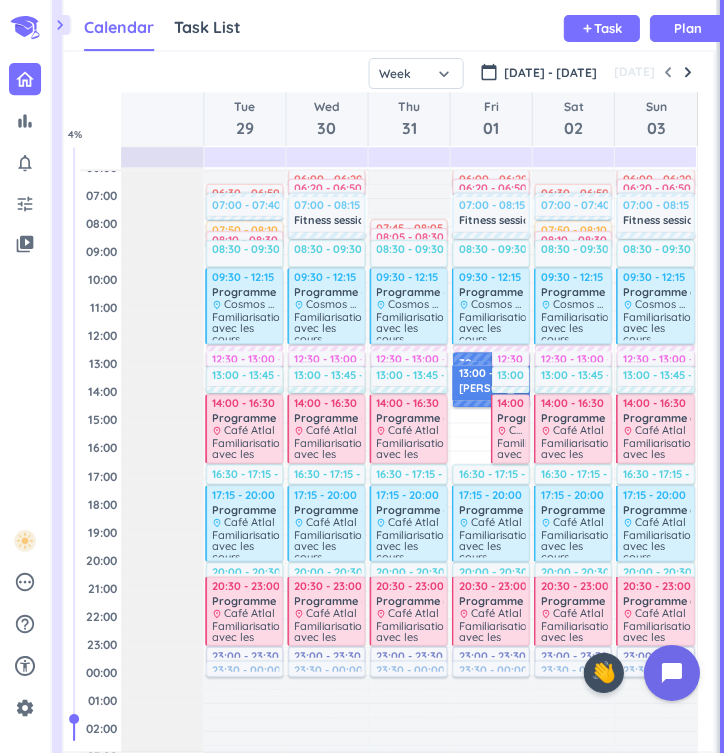 scroll, scrollTop: 1, scrollLeft: 1, axis: both 